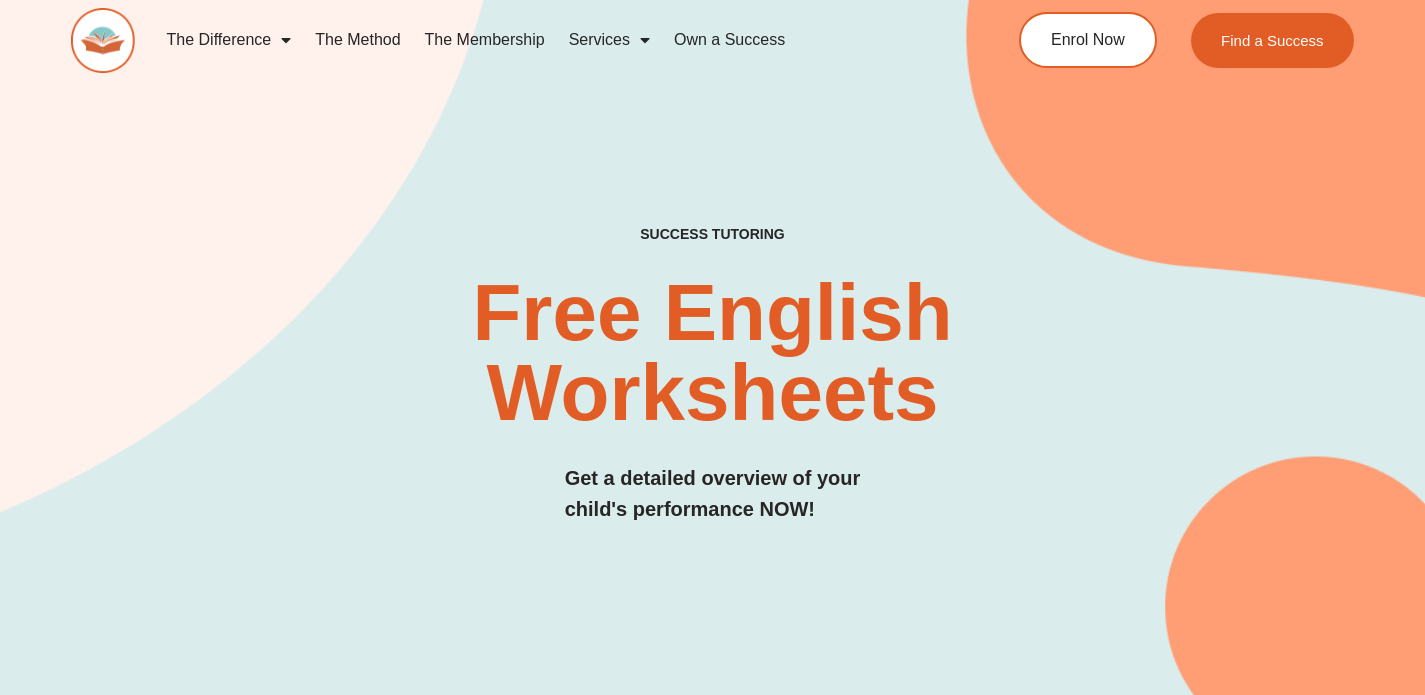 scroll, scrollTop: 12275, scrollLeft: 0, axis: vertical 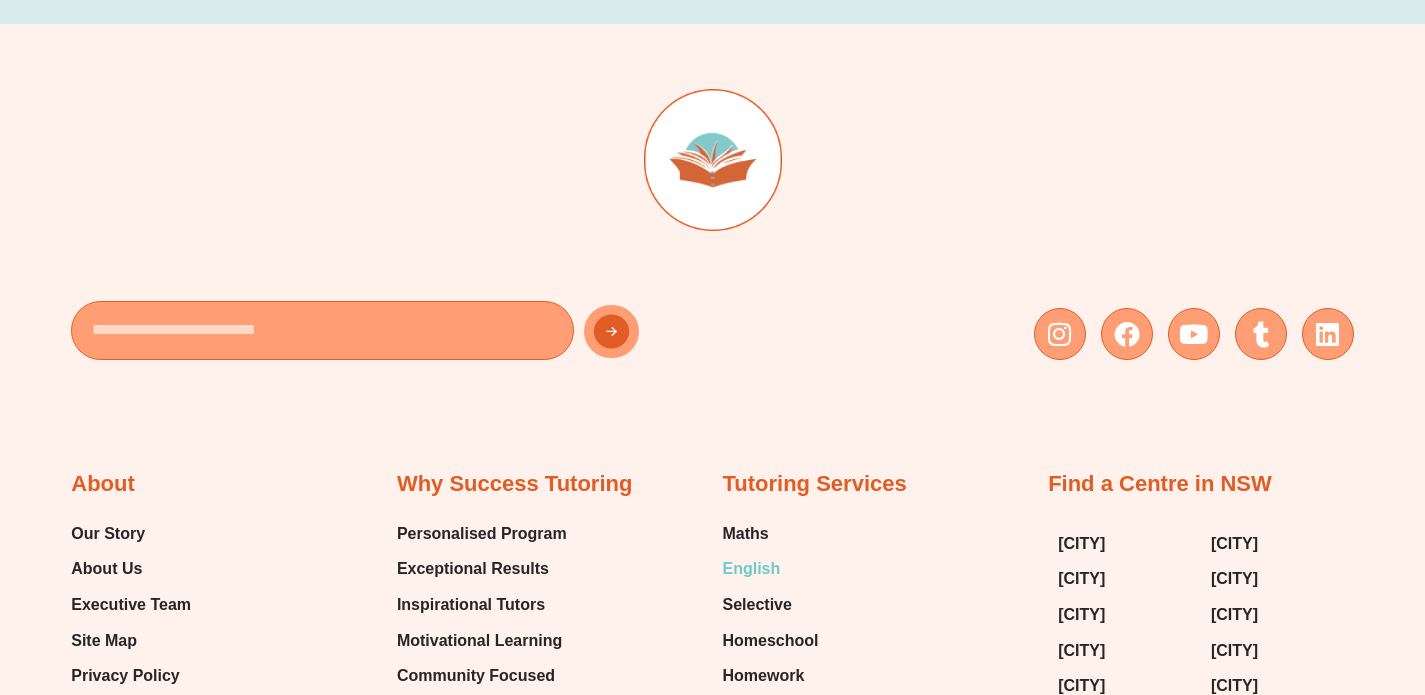 click on "English" at bounding box center [752, 569] 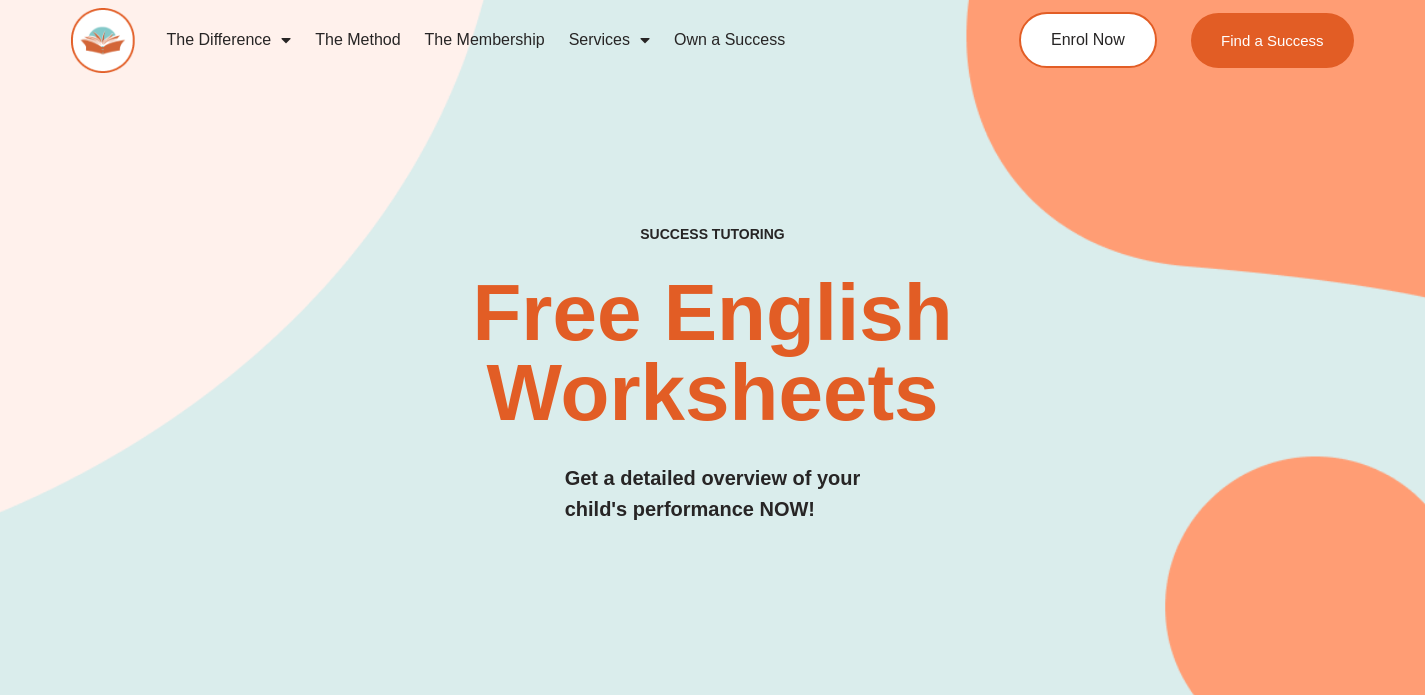 scroll, scrollTop: 0, scrollLeft: 0, axis: both 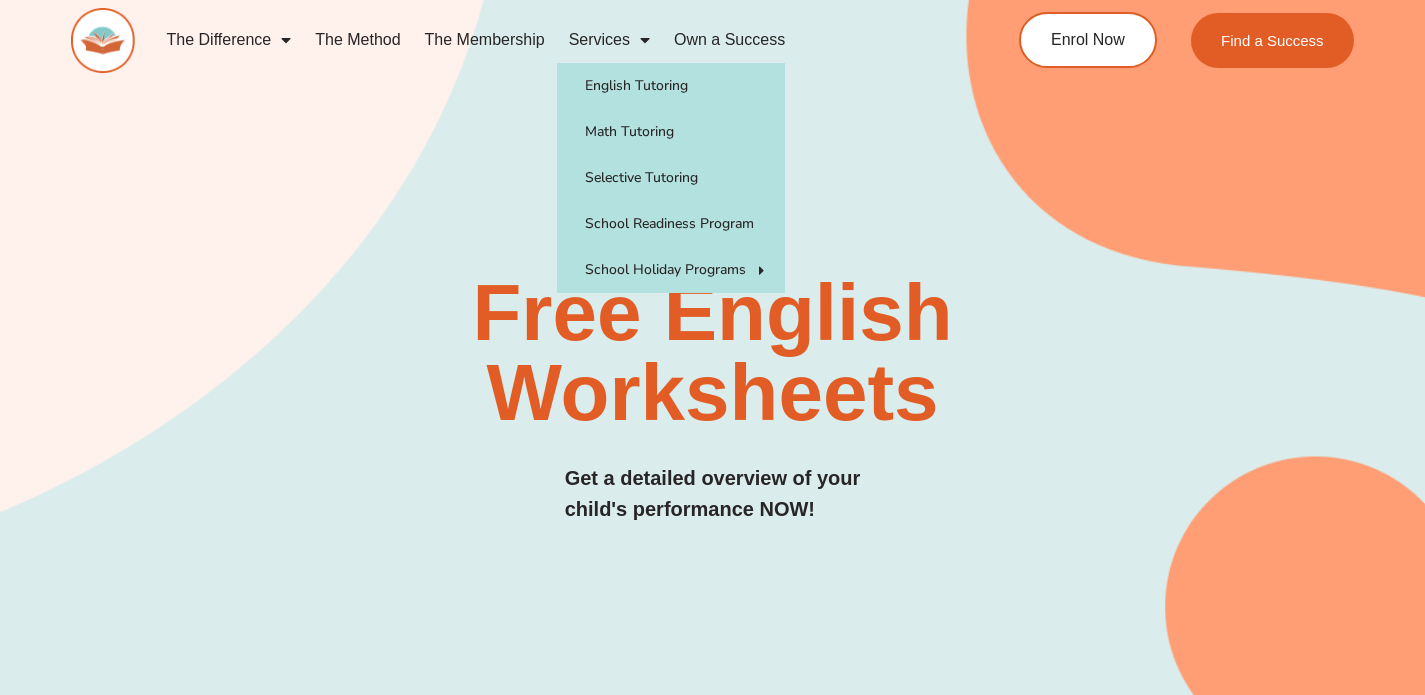 click on "Services" 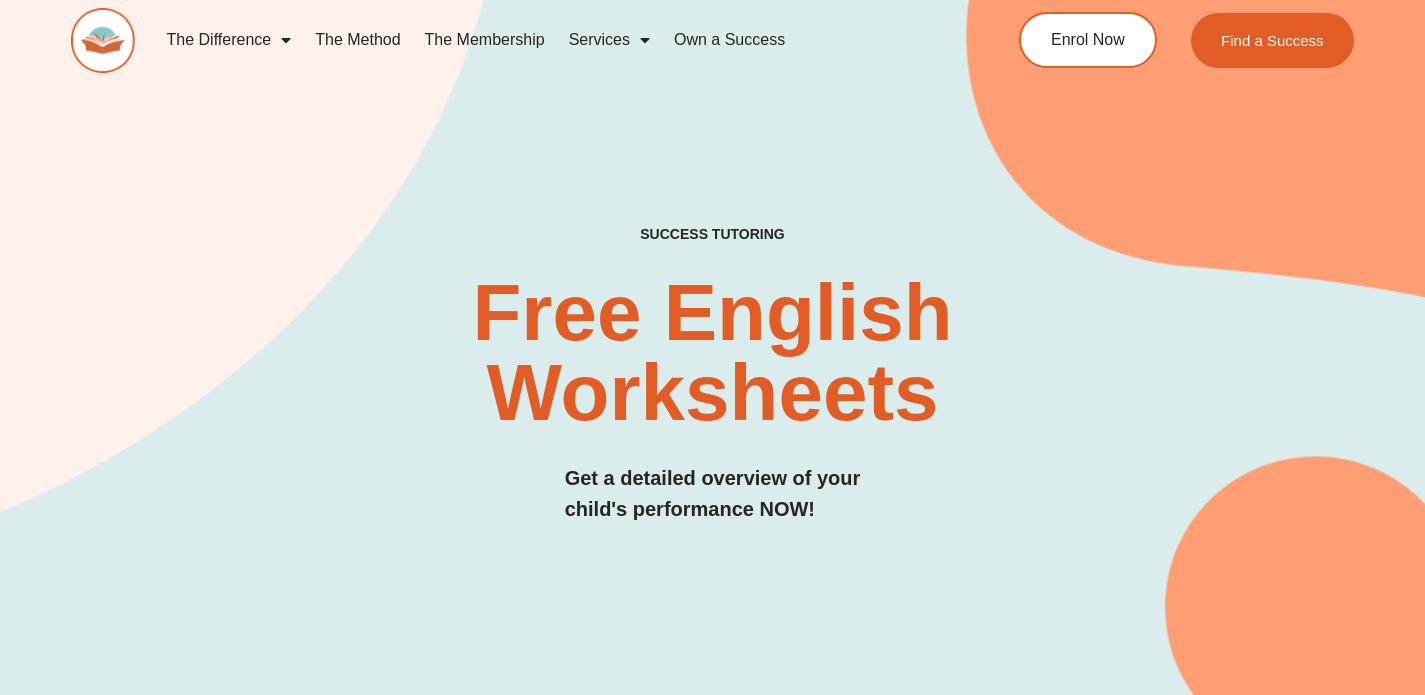 click on "Services" 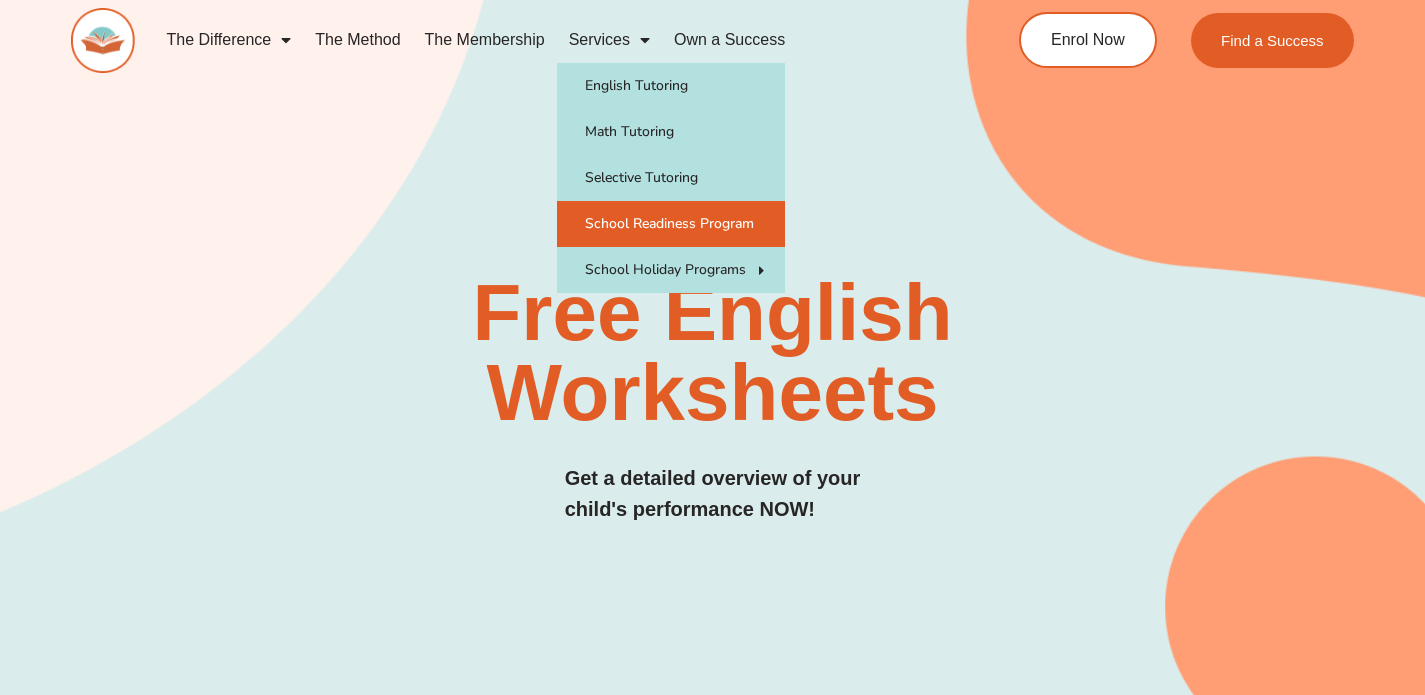 click on "School Readiness Program" 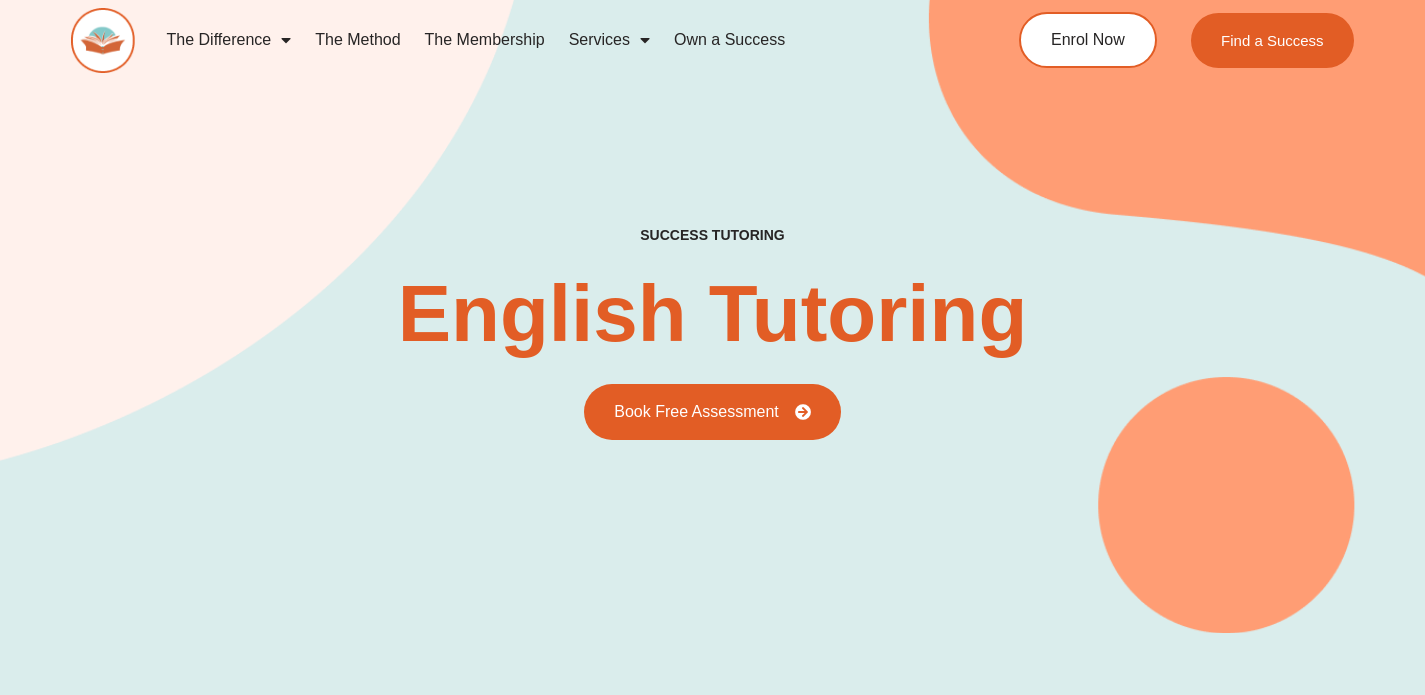 scroll, scrollTop: 0, scrollLeft: 0, axis: both 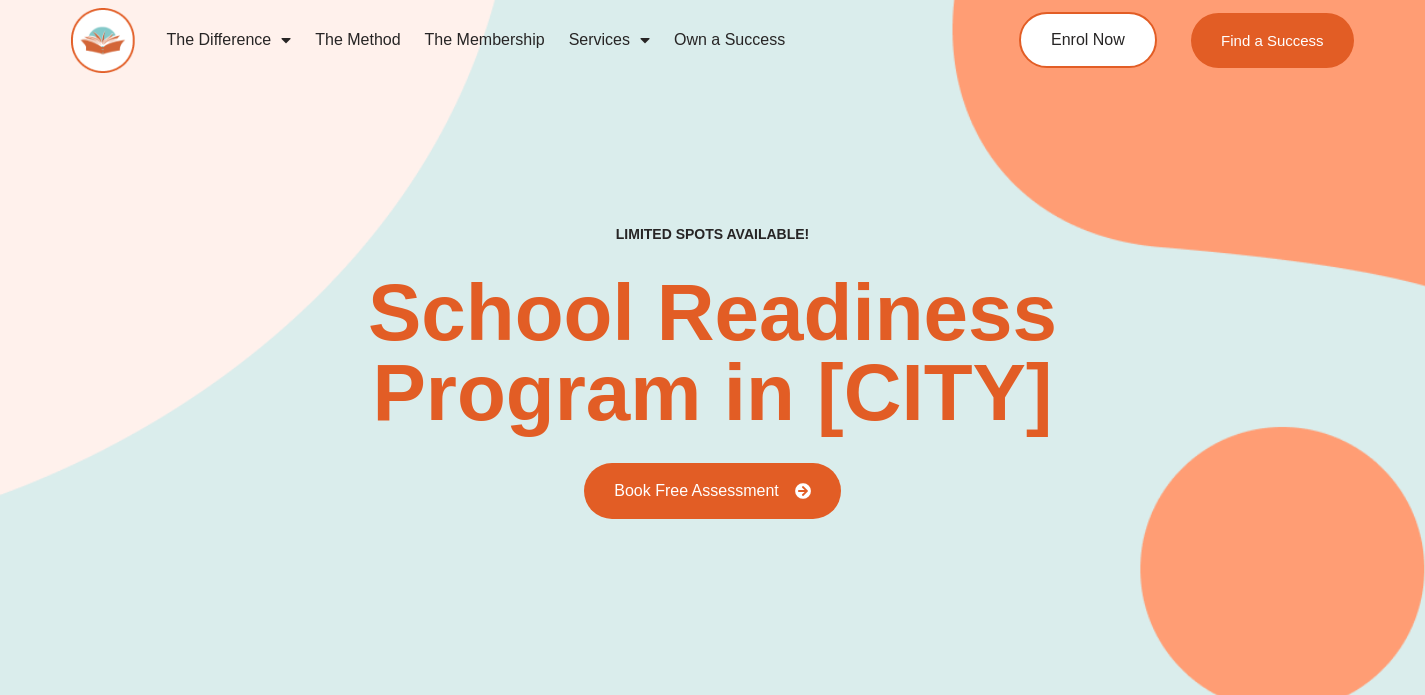 click on "The Membership" 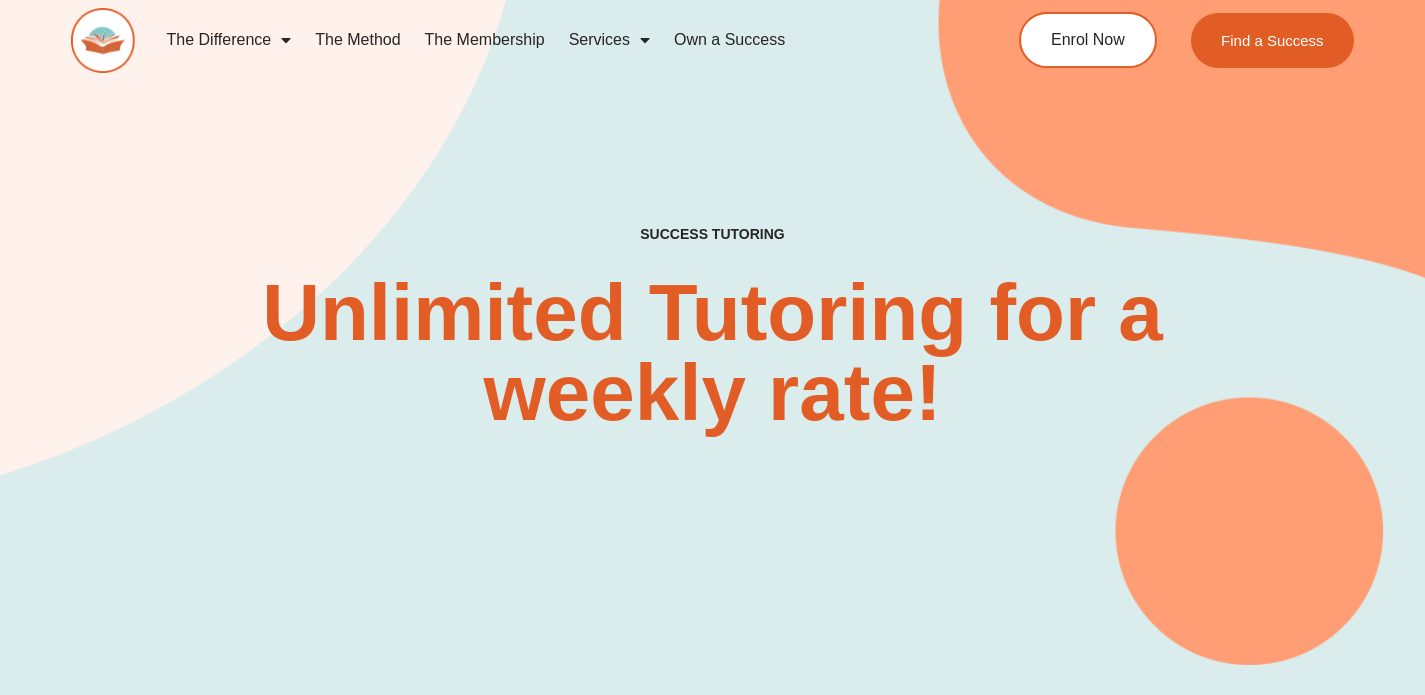 scroll, scrollTop: 0, scrollLeft: 0, axis: both 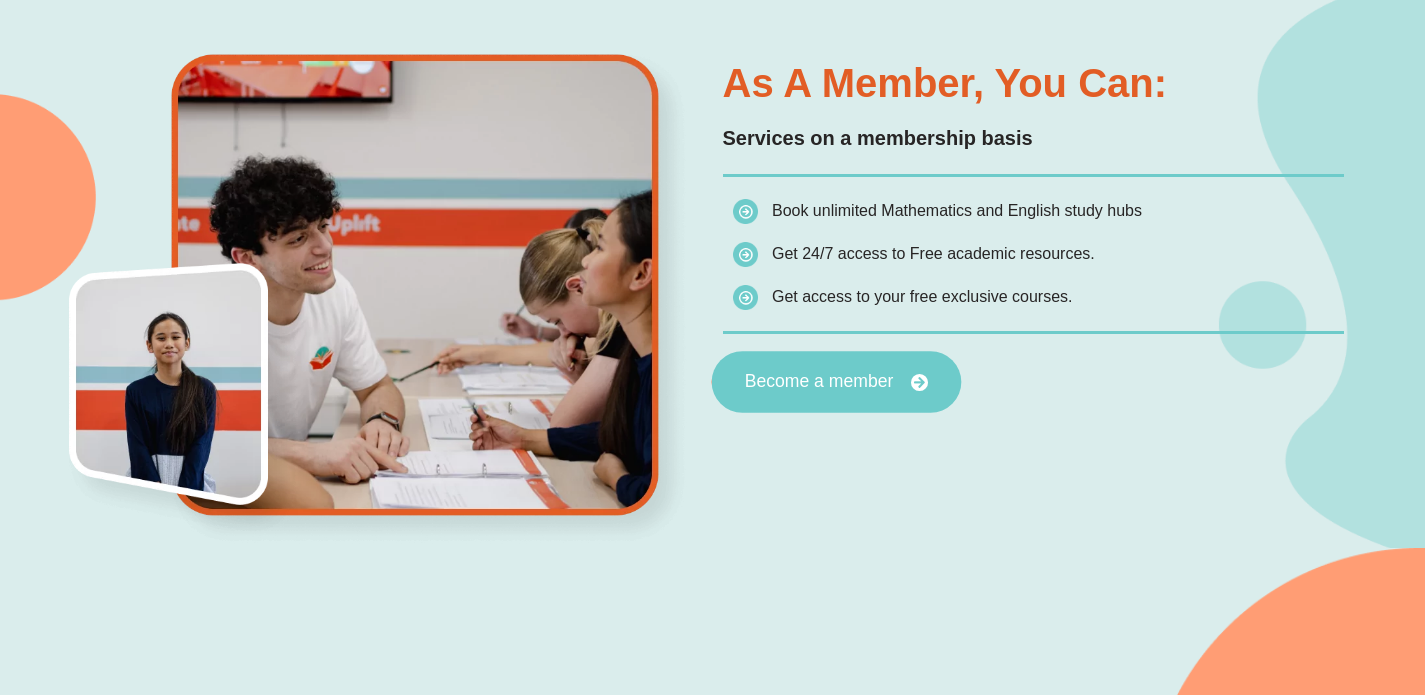 click at bounding box center [919, 382] 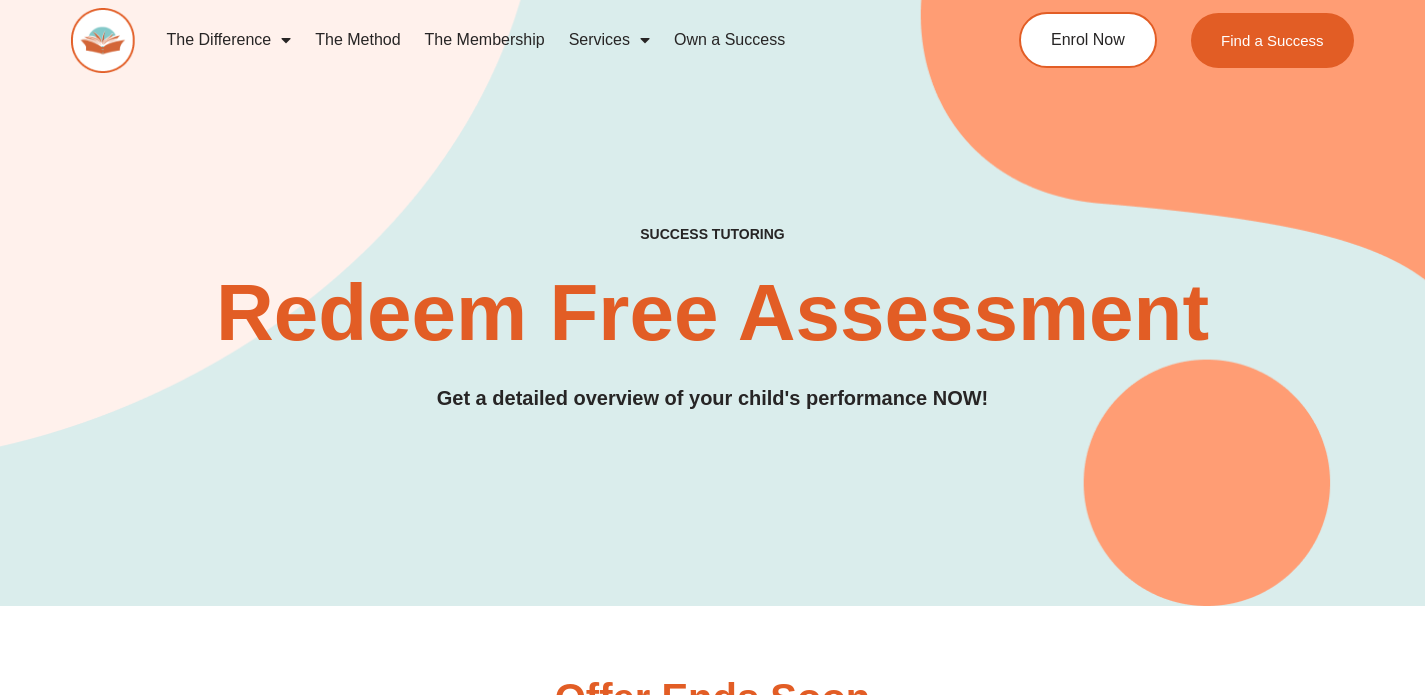 scroll, scrollTop: 297, scrollLeft: 0, axis: vertical 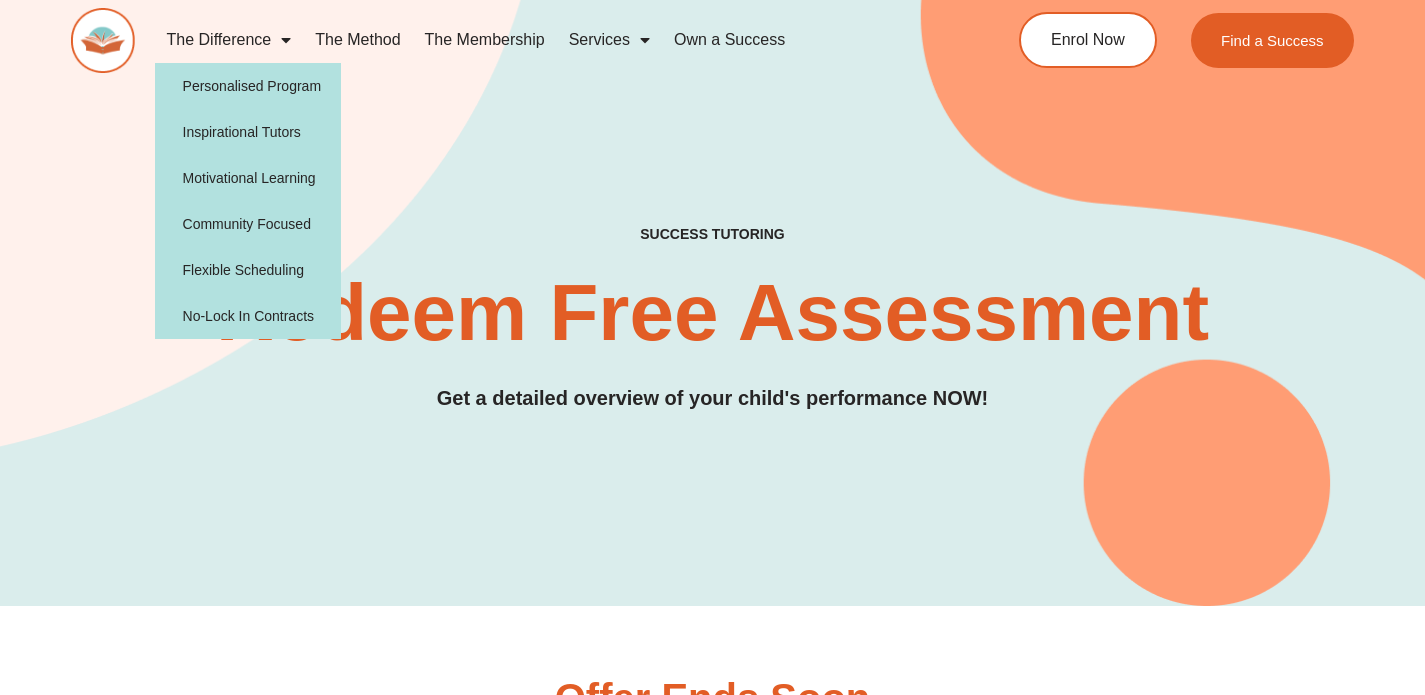 click 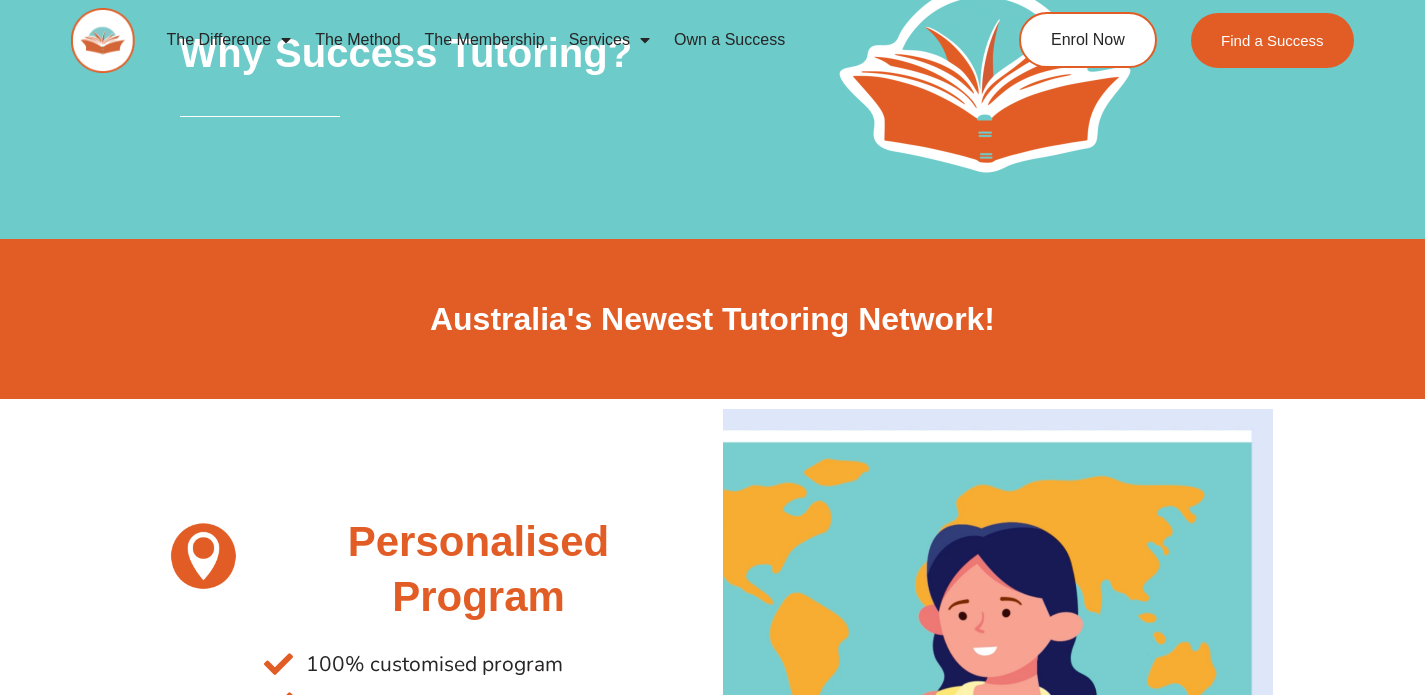 scroll, scrollTop: 0, scrollLeft: 0, axis: both 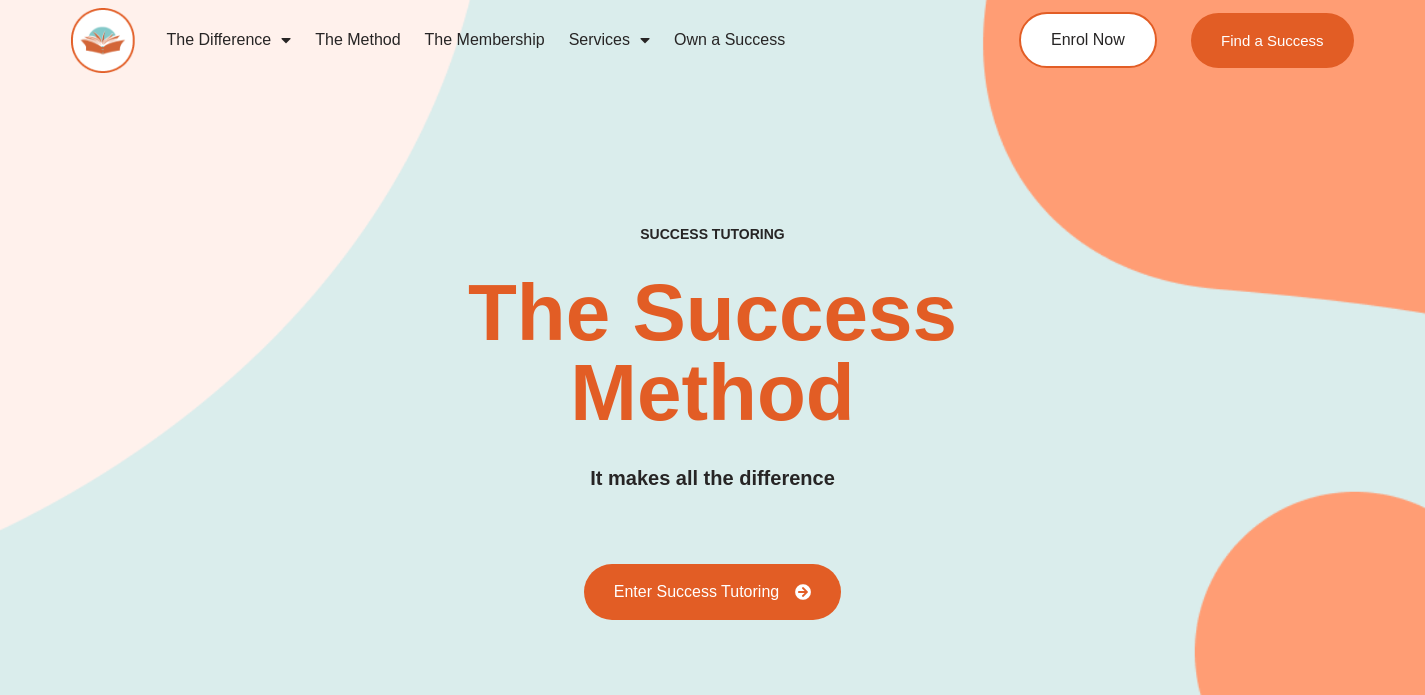 click at bounding box center (102, 40) 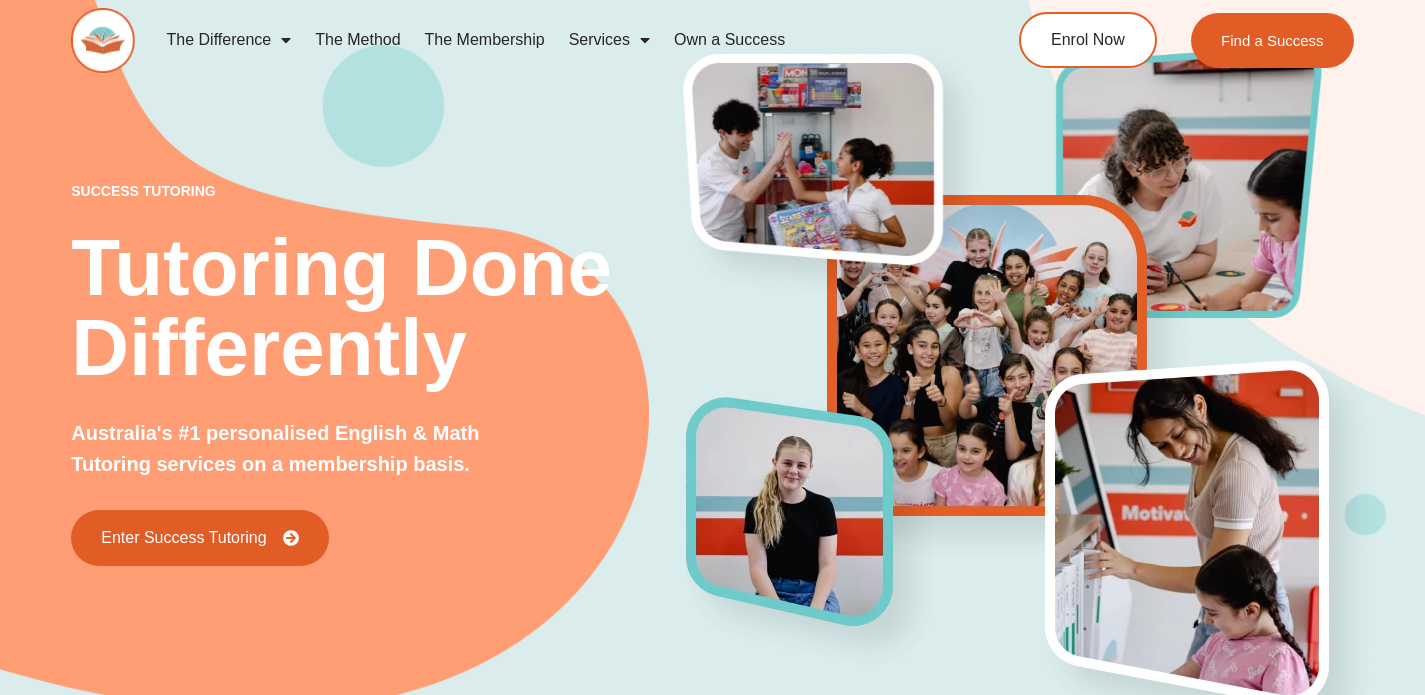 scroll, scrollTop: 0, scrollLeft: 0, axis: both 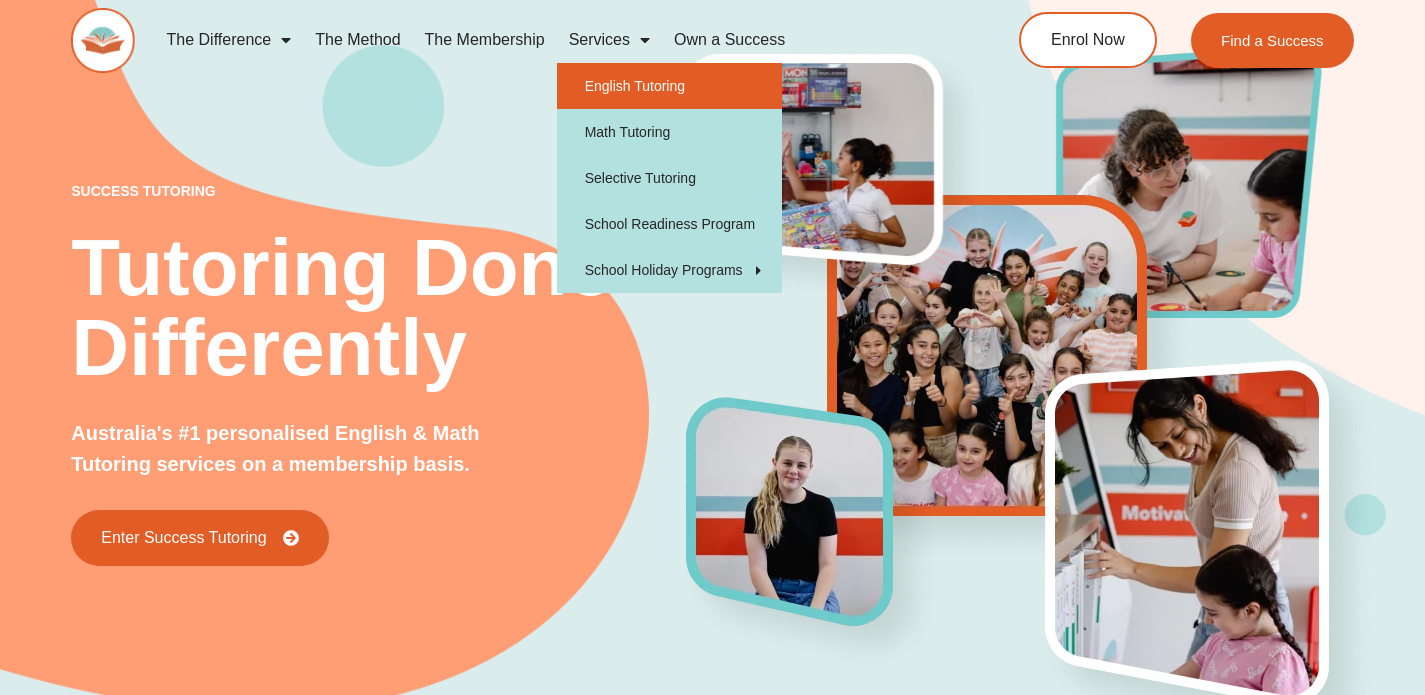click on "English Tutoring" 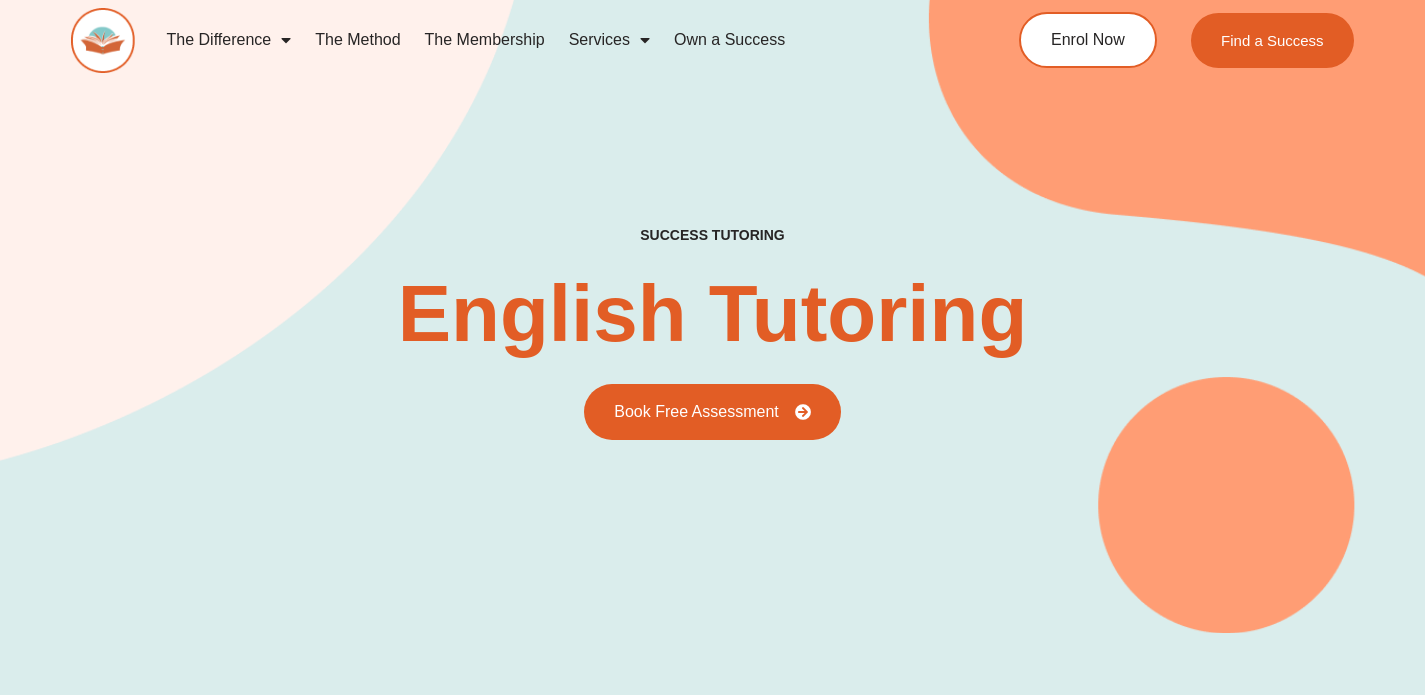 scroll, scrollTop: 0, scrollLeft: 0, axis: both 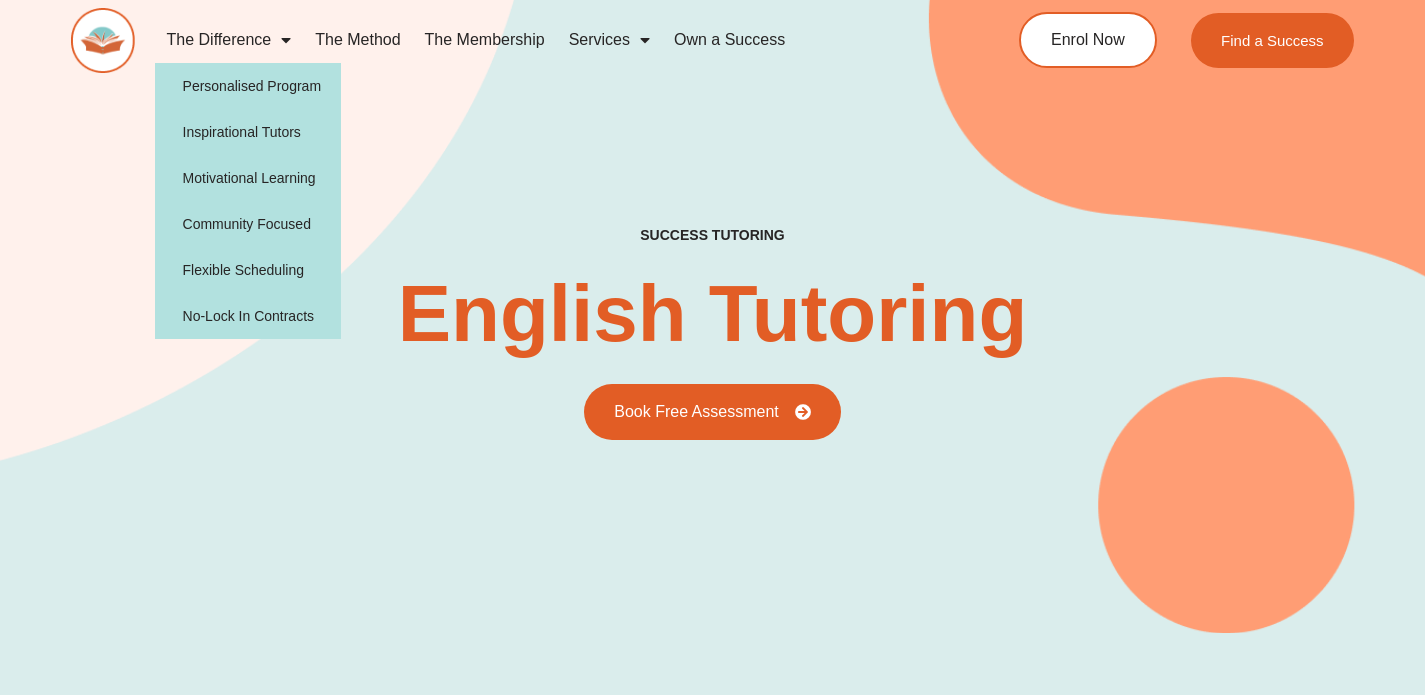 click 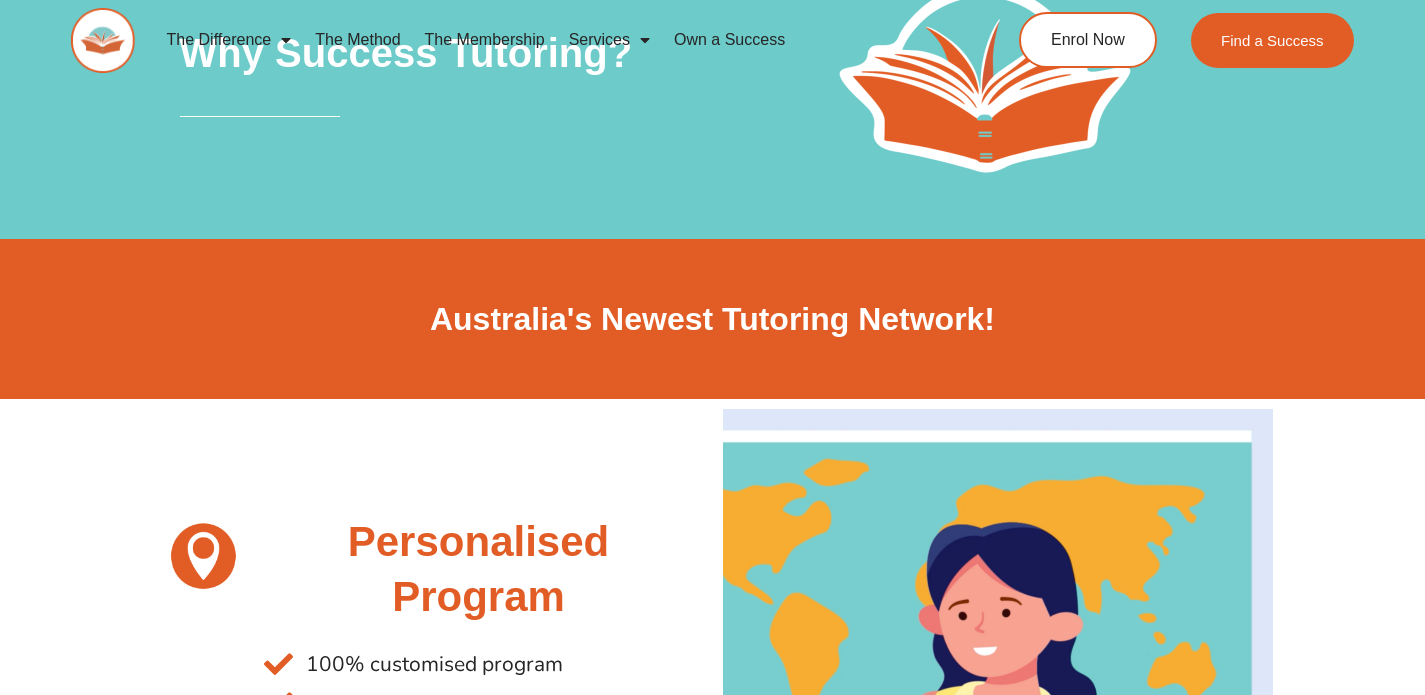 scroll, scrollTop: 107, scrollLeft: 0, axis: vertical 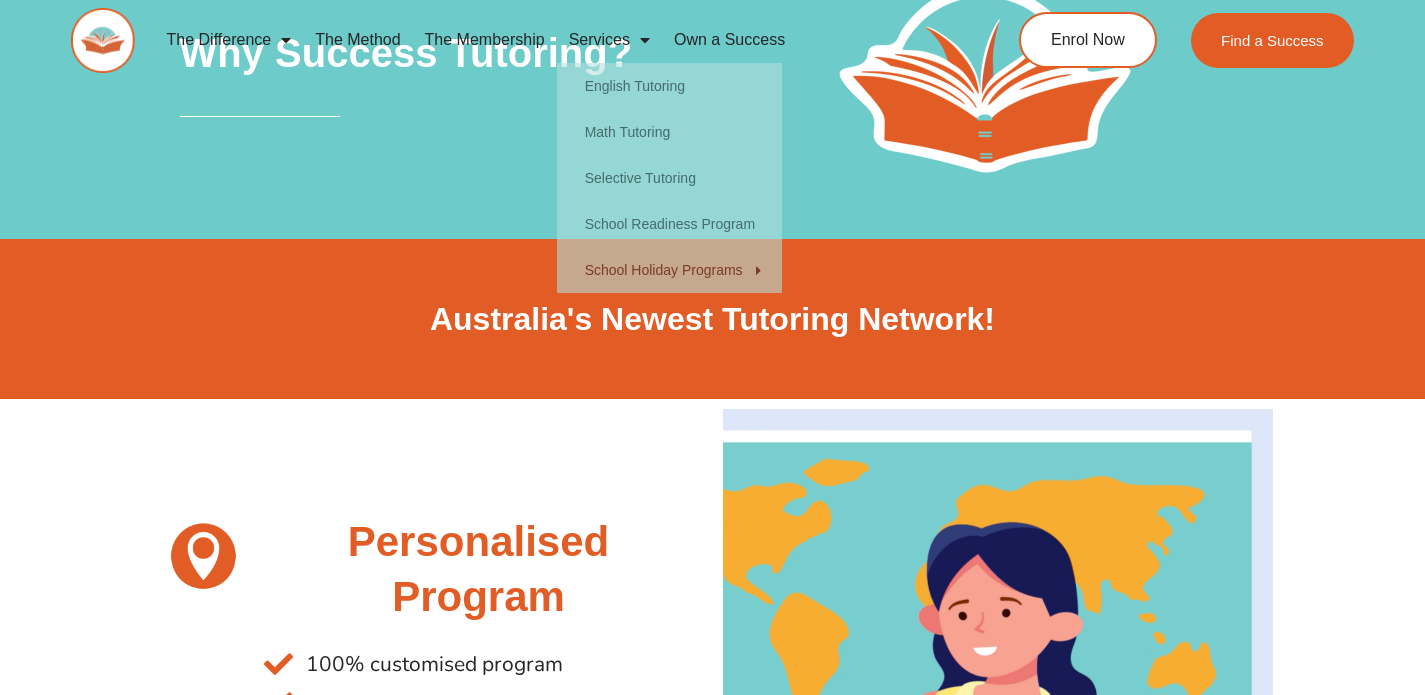 click on "Own a Success" 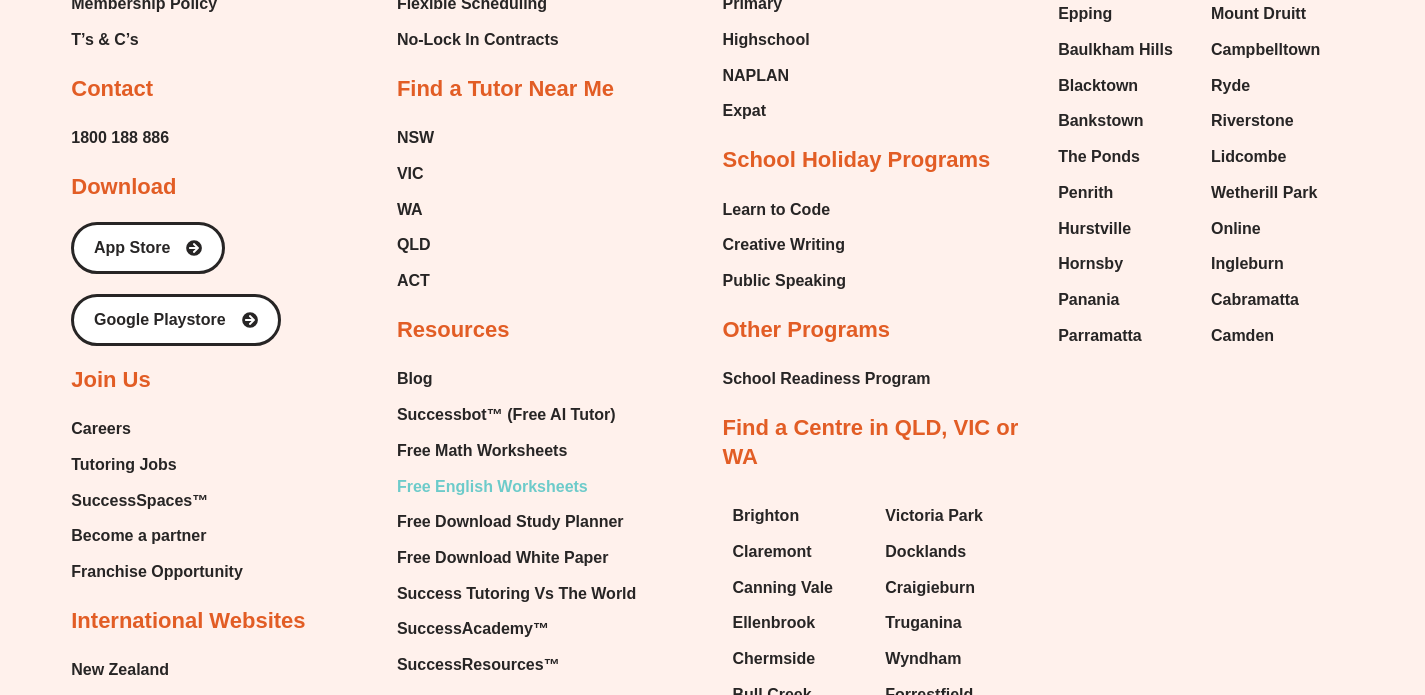 scroll, scrollTop: 6499, scrollLeft: 0, axis: vertical 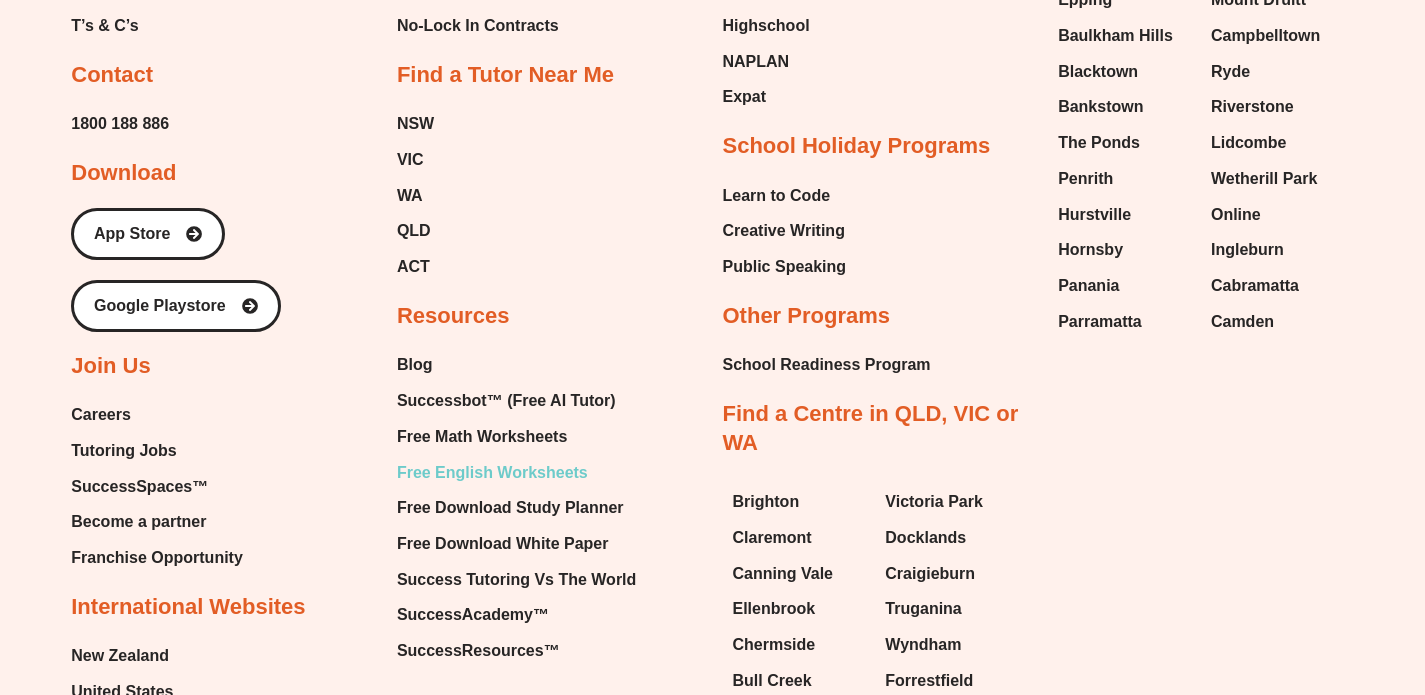 click on "Free English Worksheets" at bounding box center (492, 473) 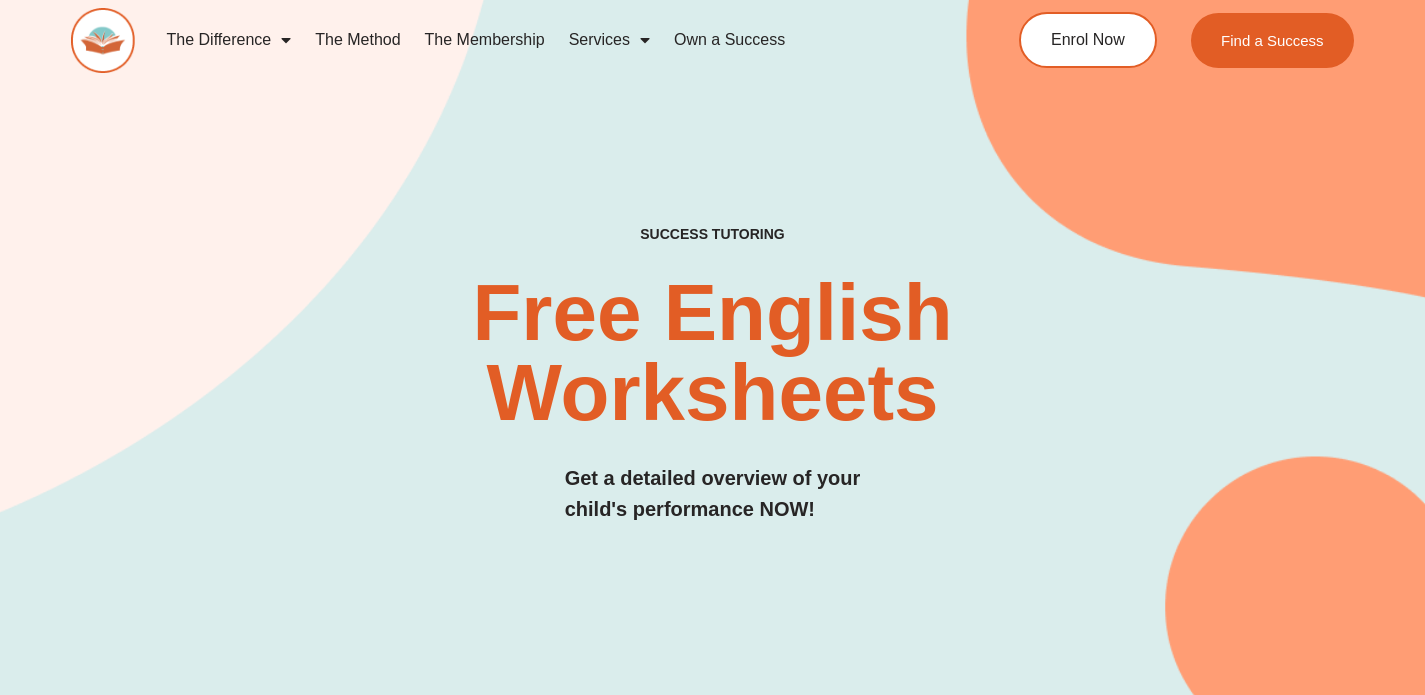 scroll, scrollTop: 0, scrollLeft: 0, axis: both 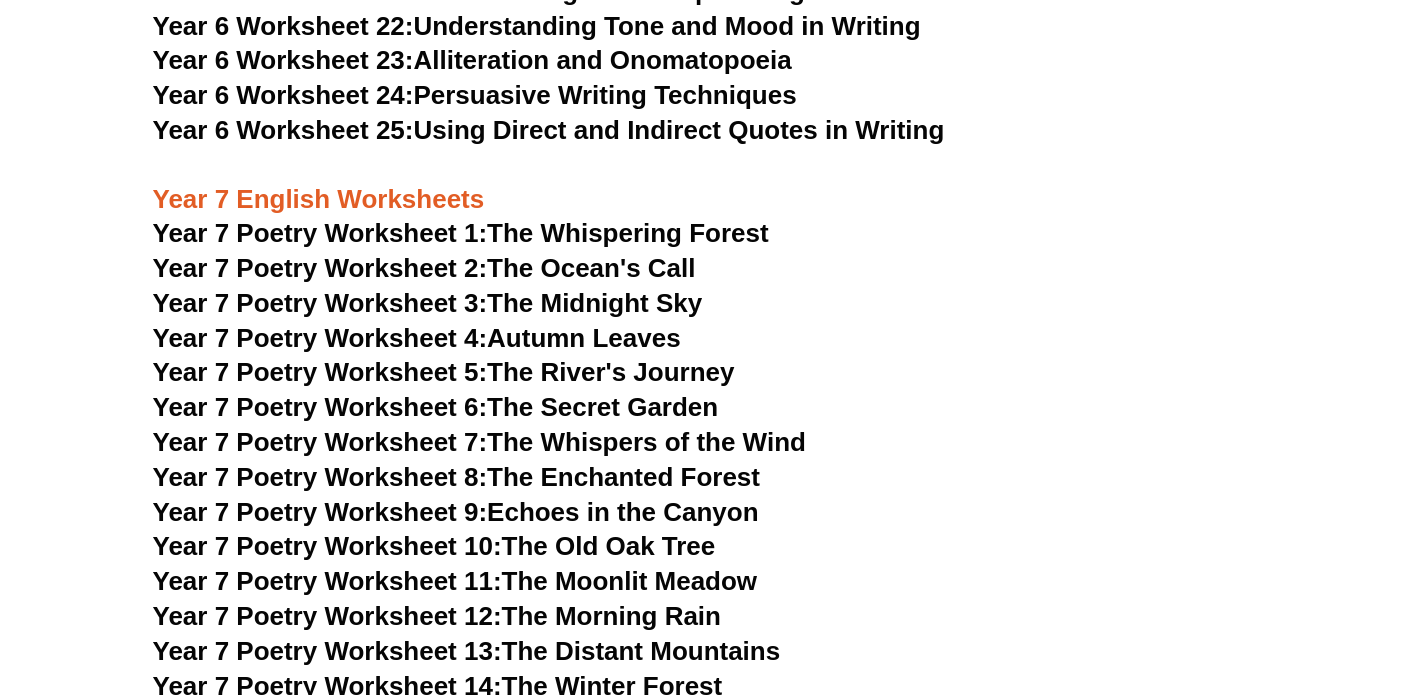 click on "Year 7 Poetry Worksheet 15:  The Evening Tide" at bounding box center (435, 720) 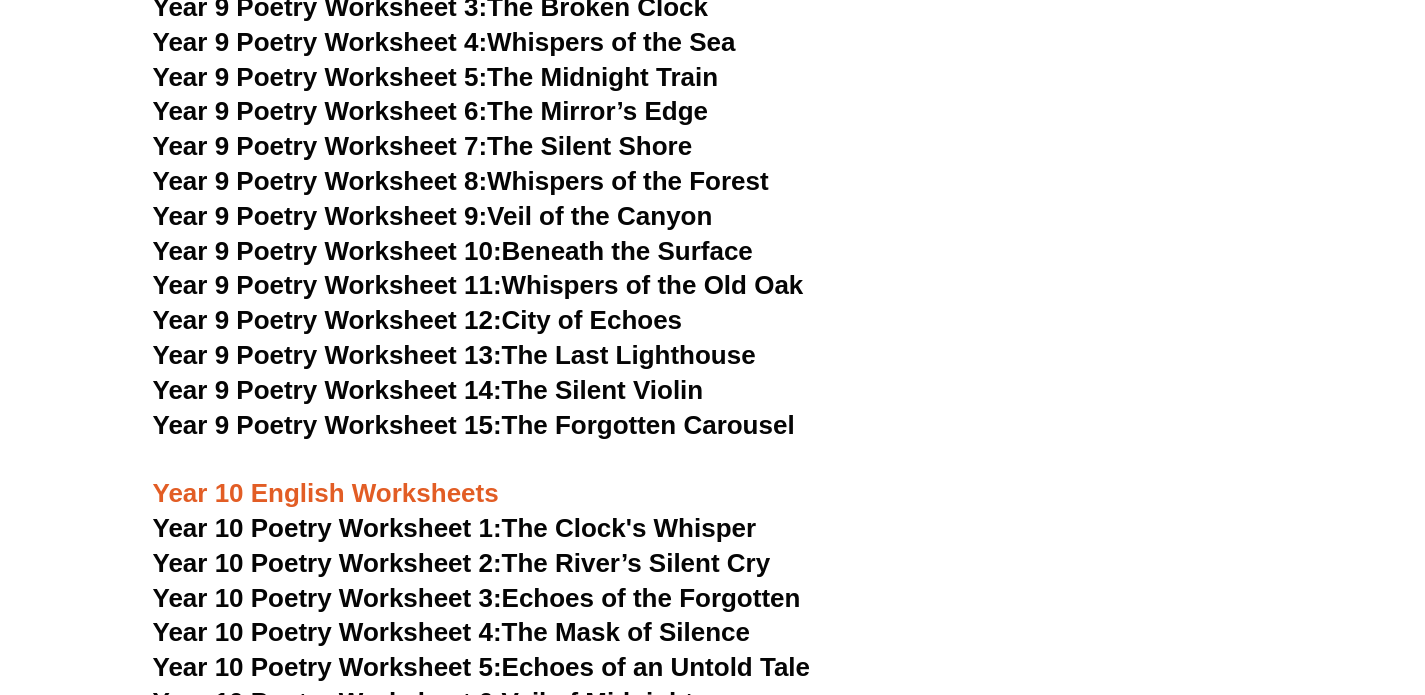 scroll, scrollTop: 12824, scrollLeft: 0, axis: vertical 